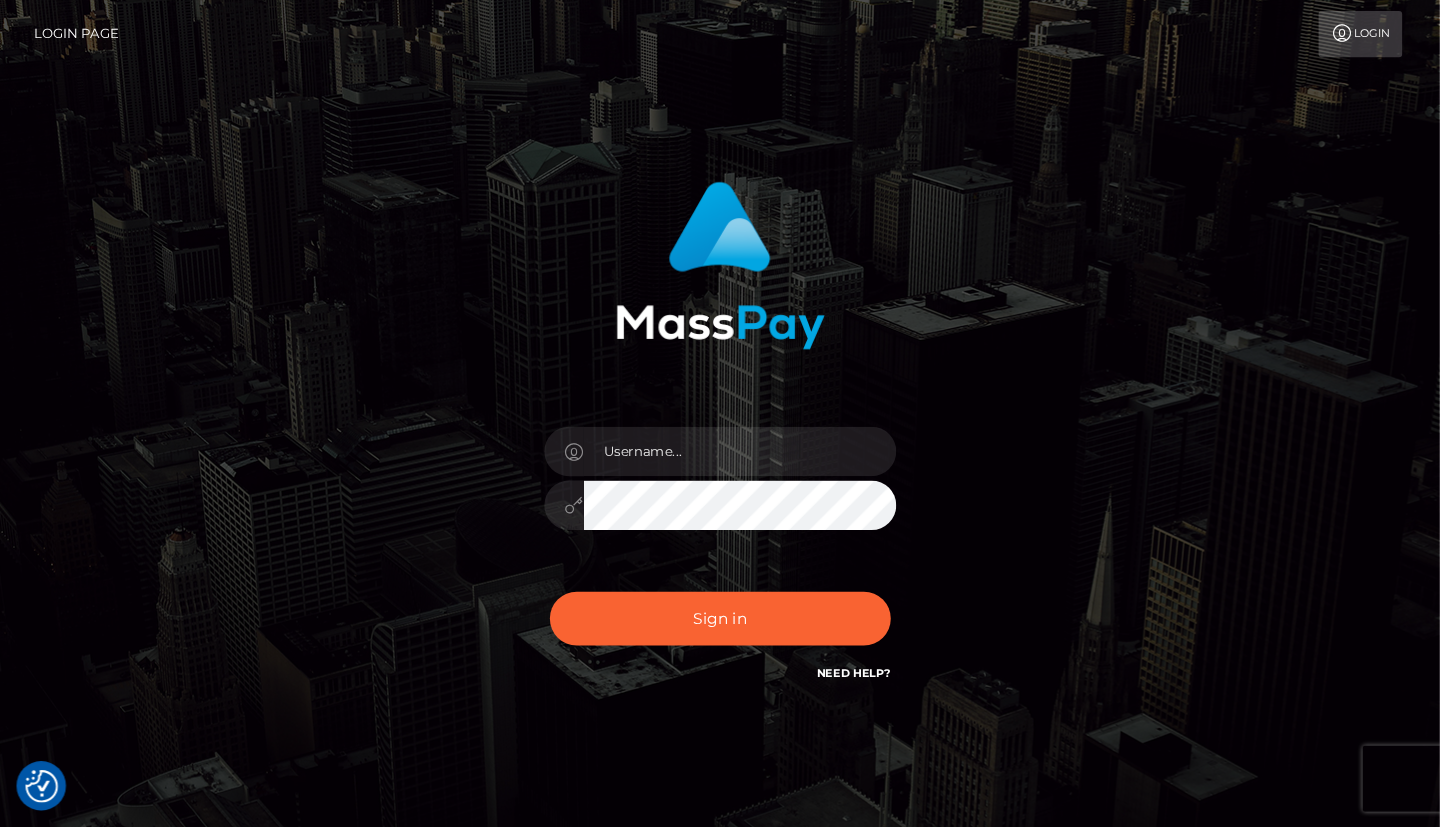 scroll, scrollTop: 0, scrollLeft: 0, axis: both 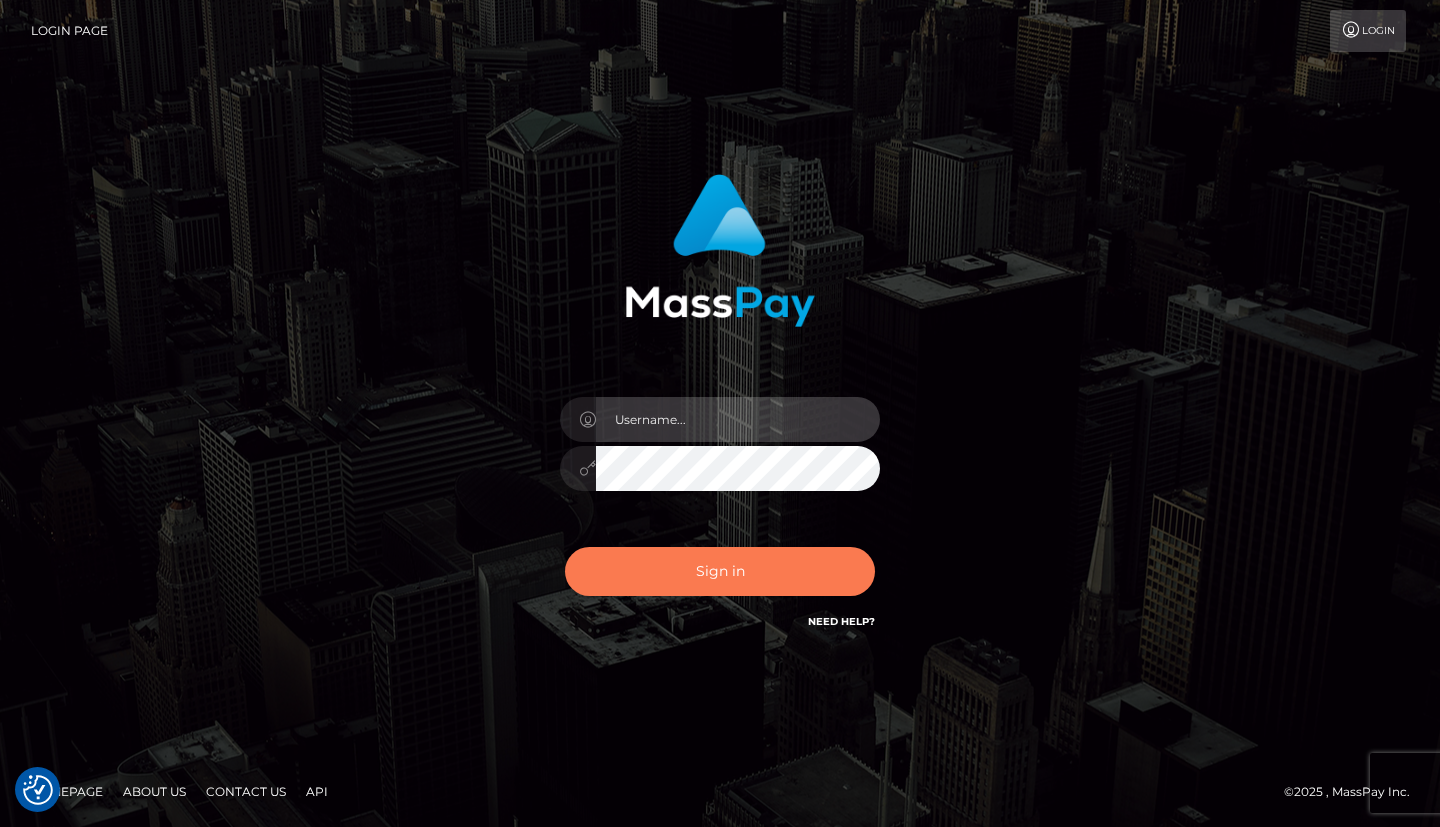 type on "dragon.rush" 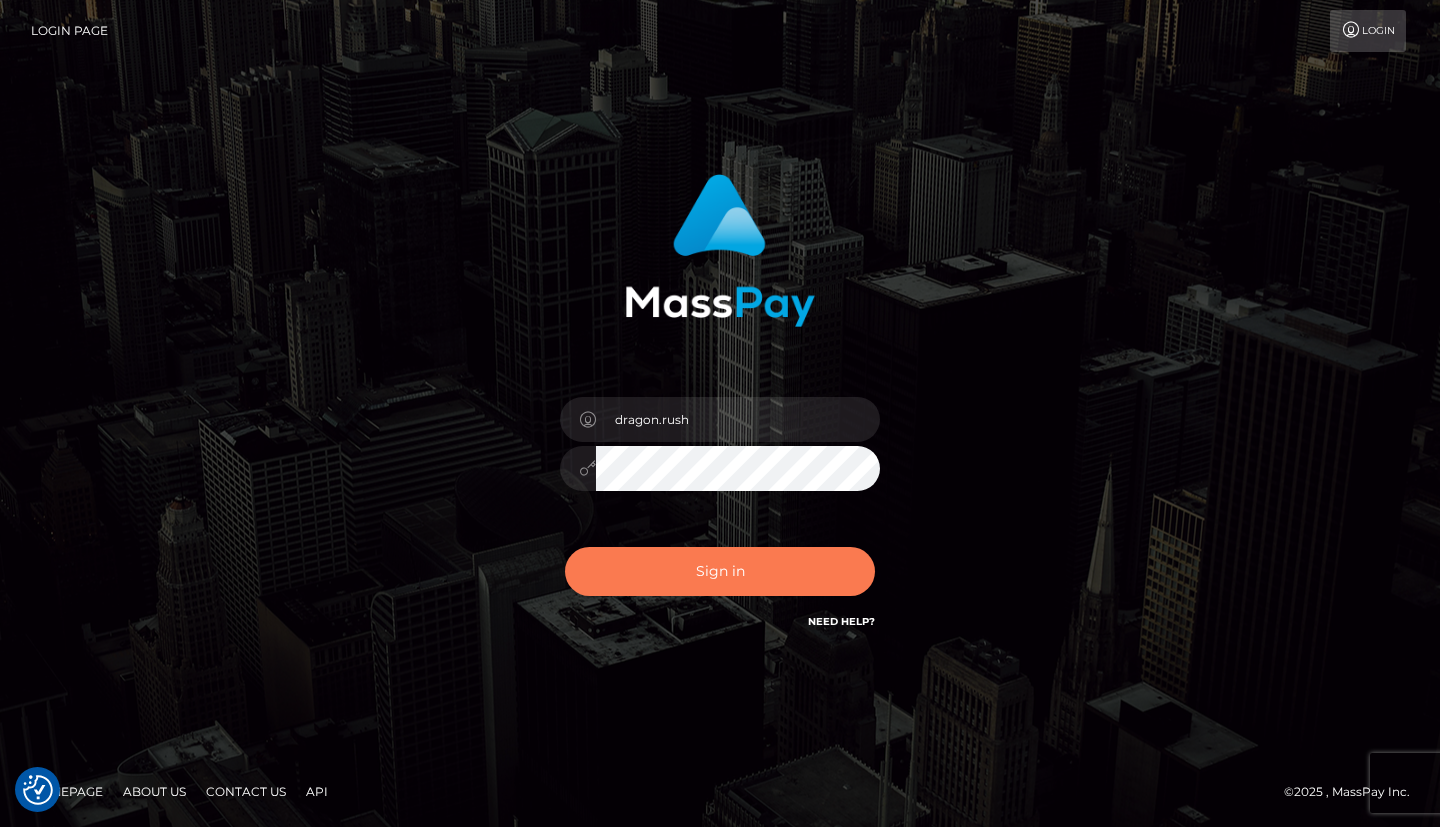 click on "Sign in" at bounding box center (720, 571) 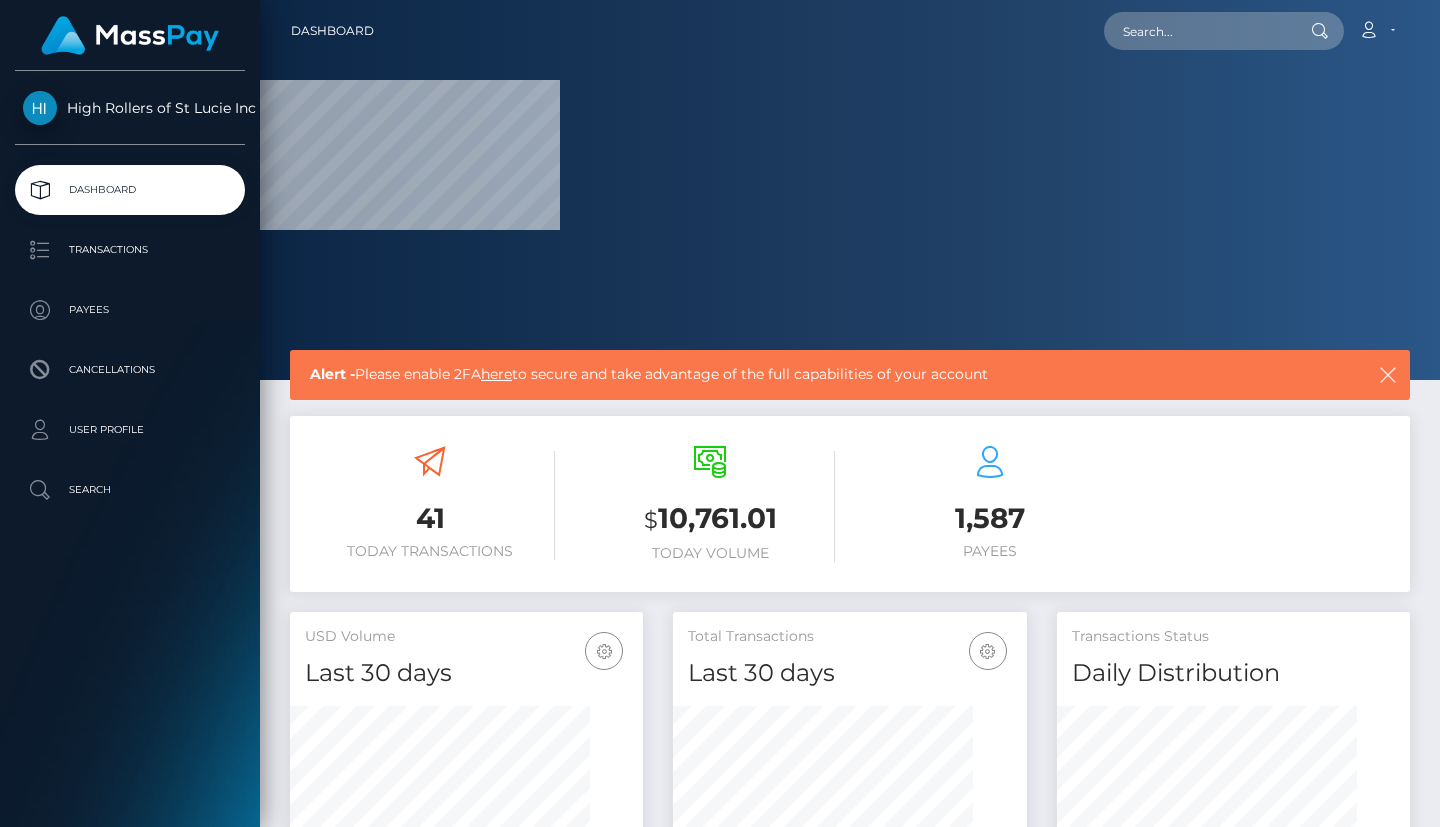 scroll, scrollTop: 0, scrollLeft: 0, axis: both 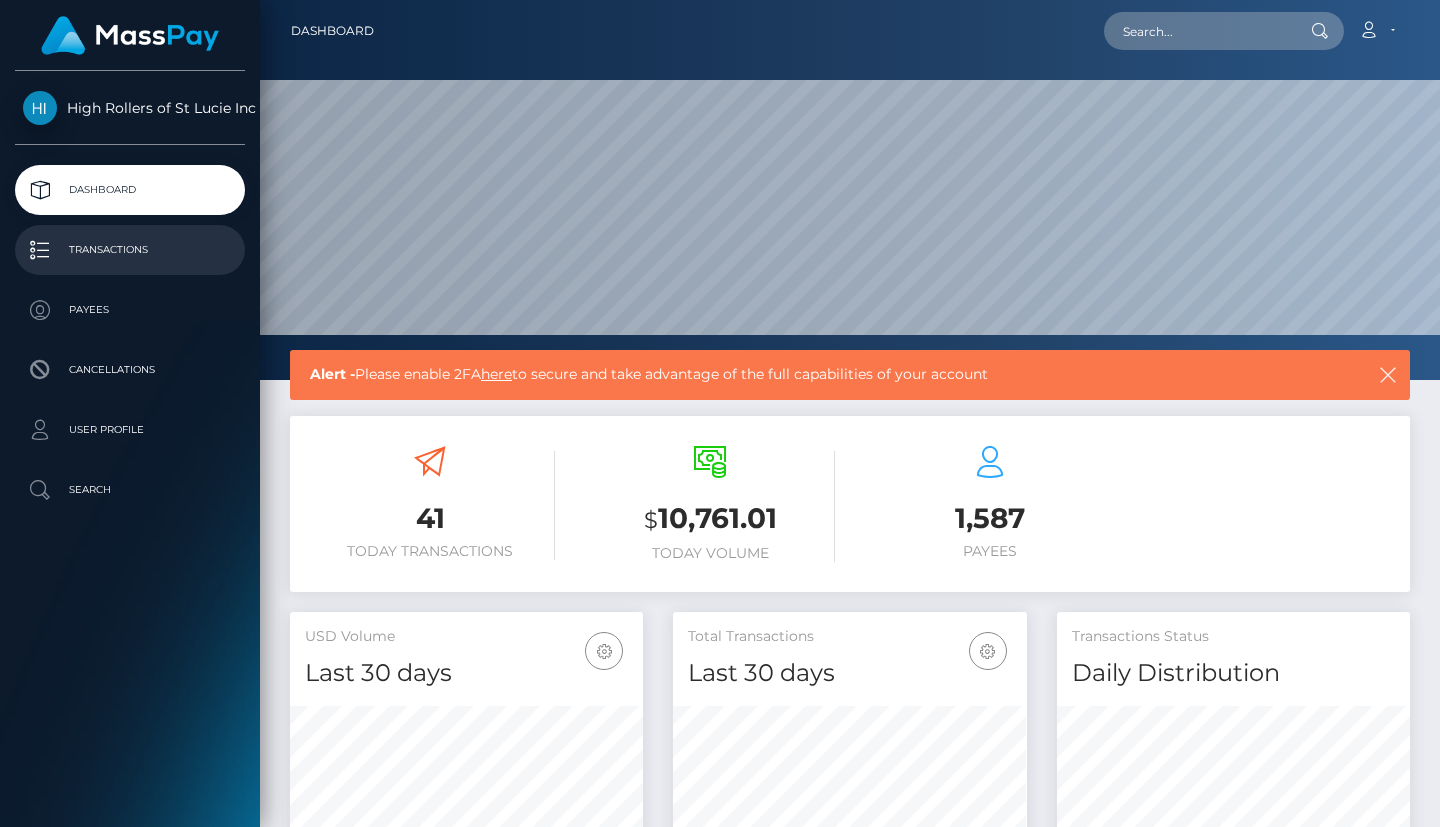 click on "Transactions" at bounding box center [130, 250] 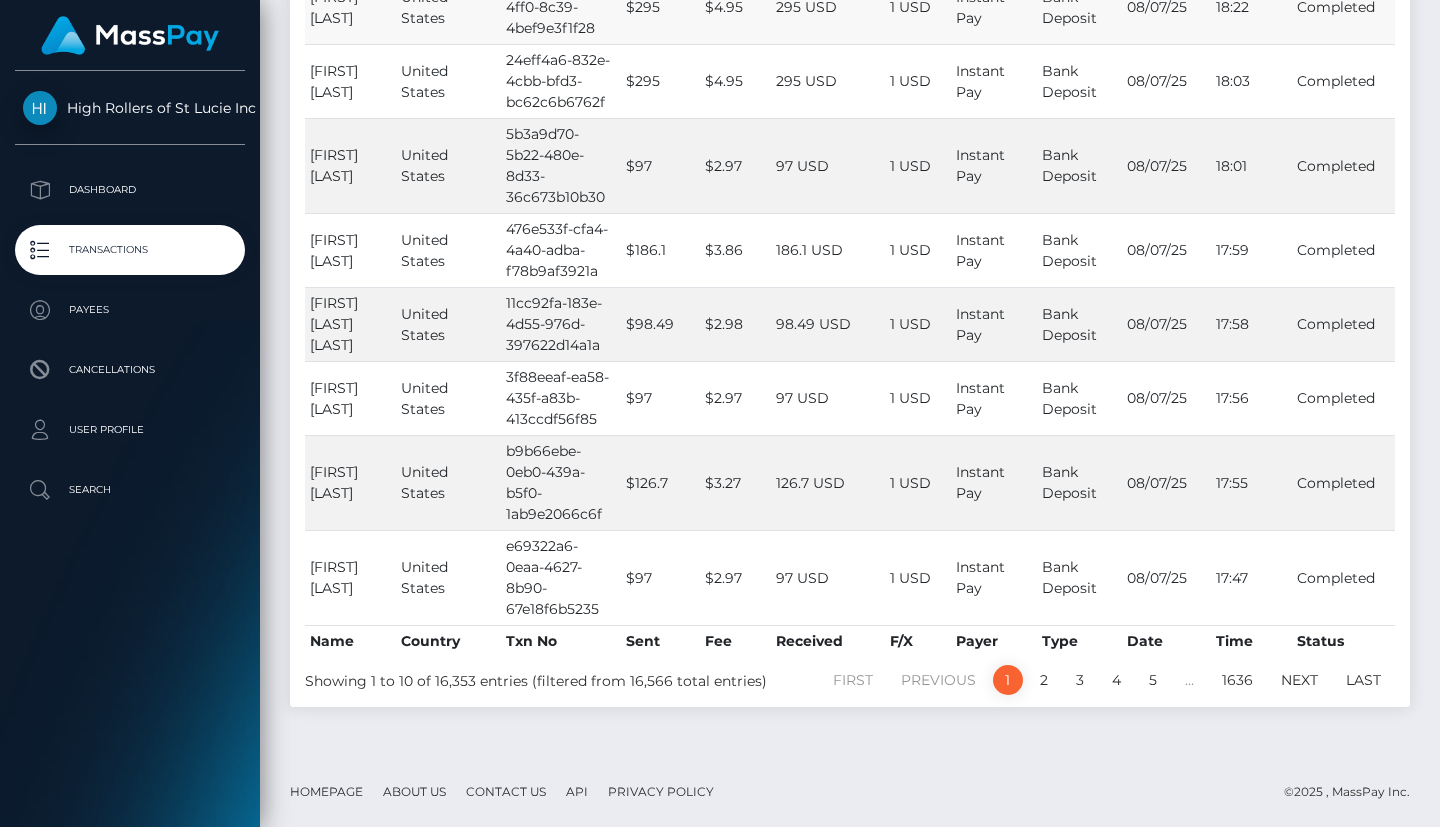 scroll, scrollTop: 0, scrollLeft: 0, axis: both 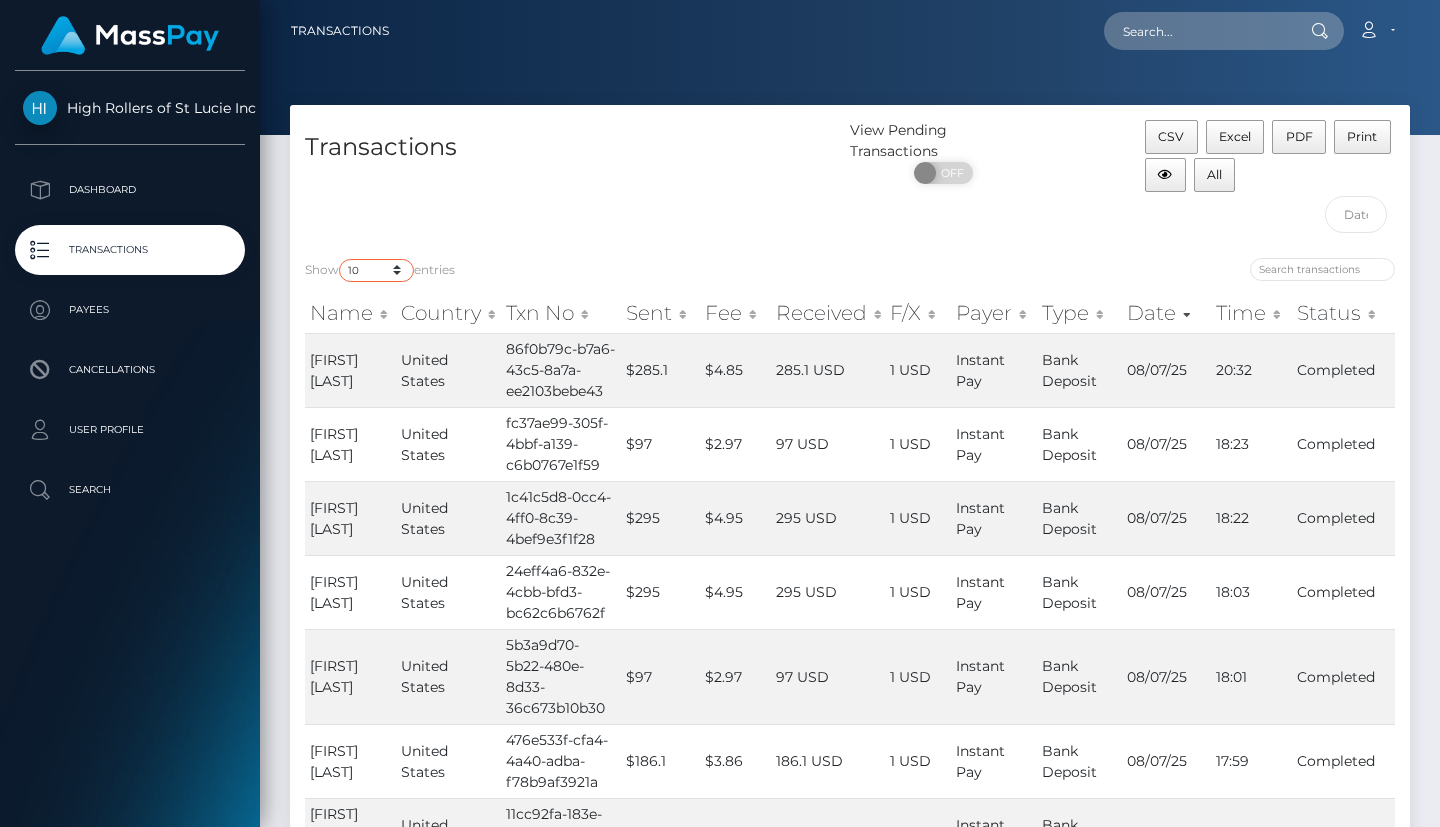 click on "10 25 50 100 250 500 1,000 3,500" at bounding box center (376, 270) 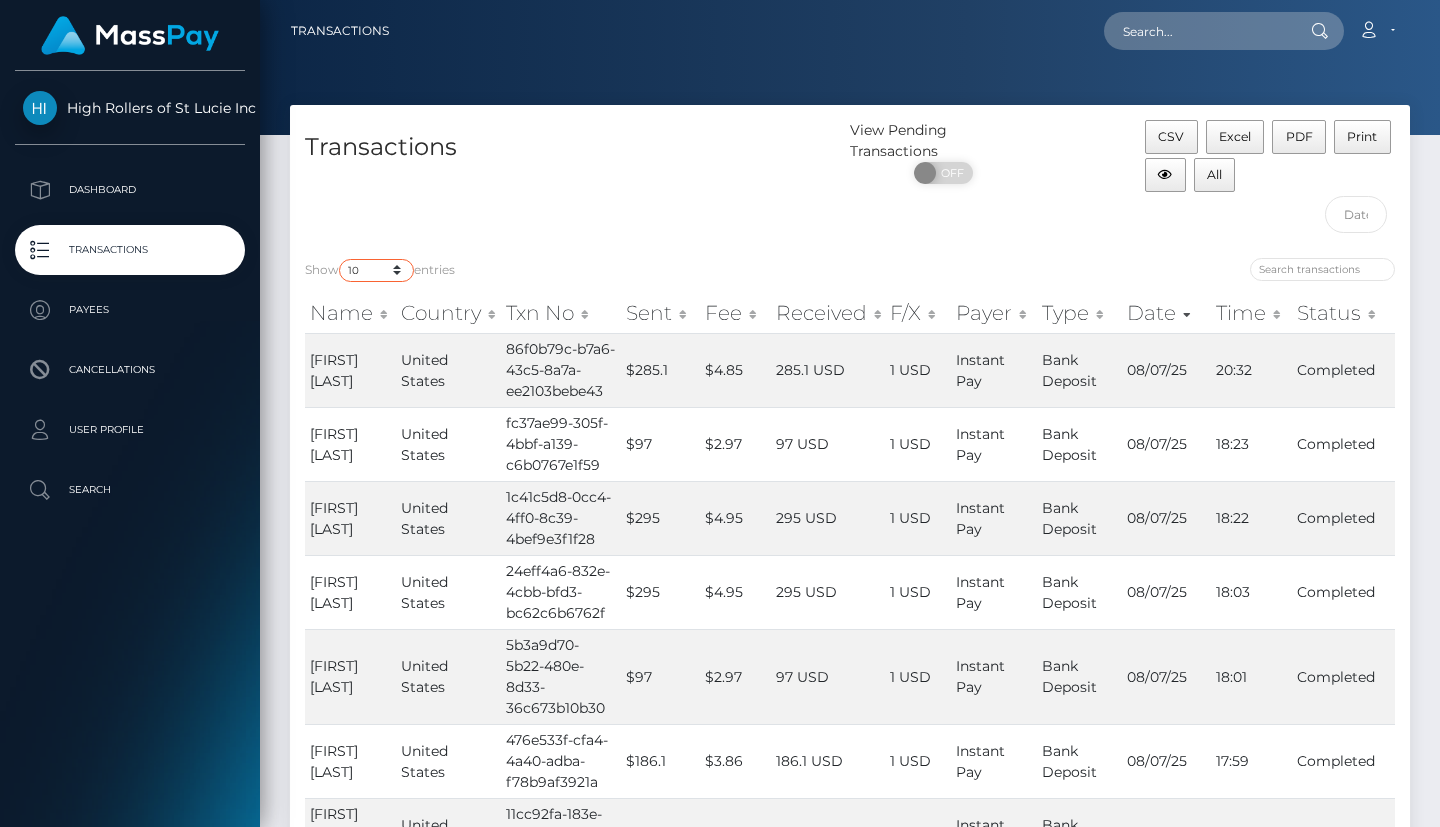 select on "3500" 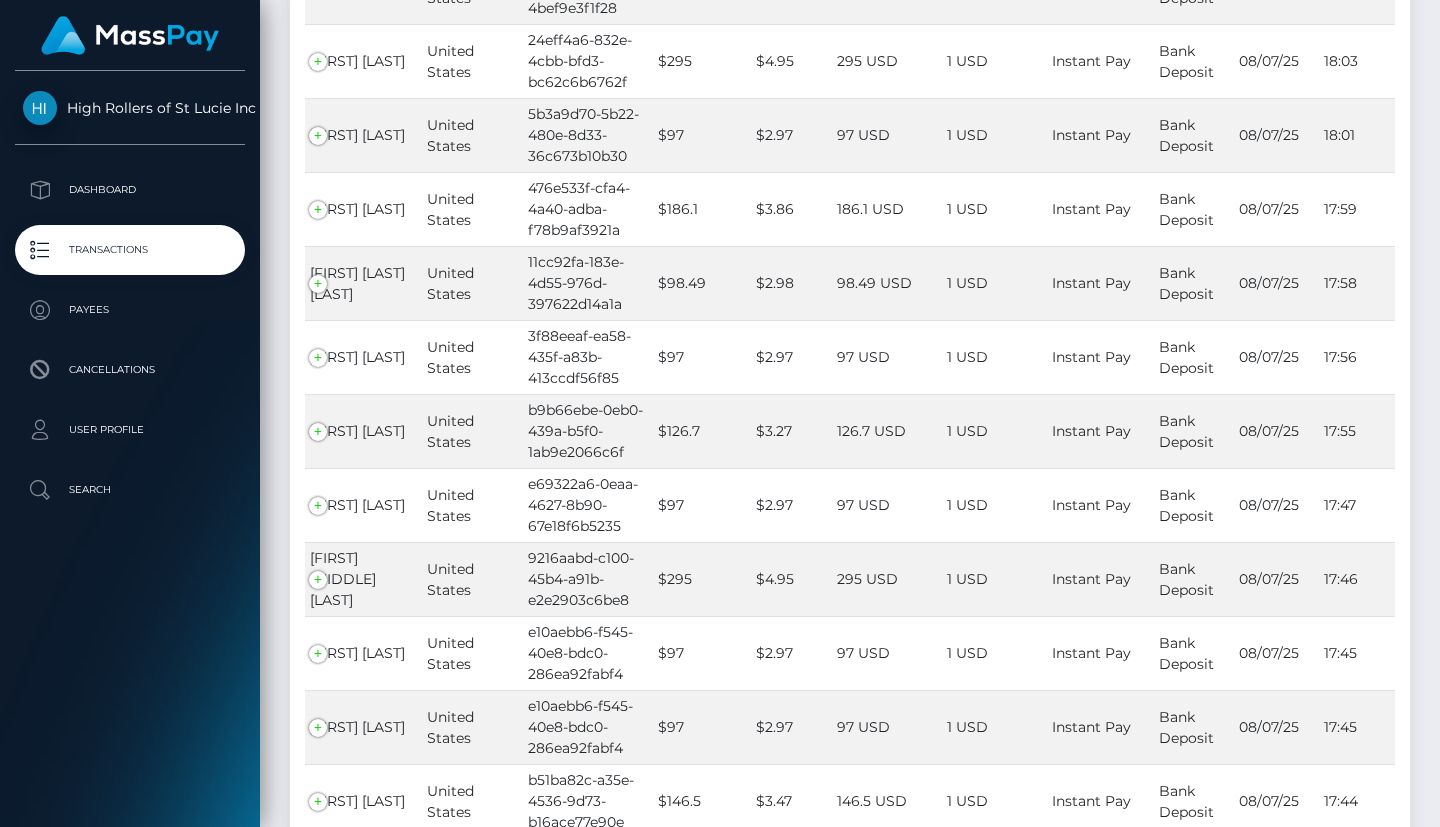 scroll, scrollTop: 256532, scrollLeft: 0, axis: vertical 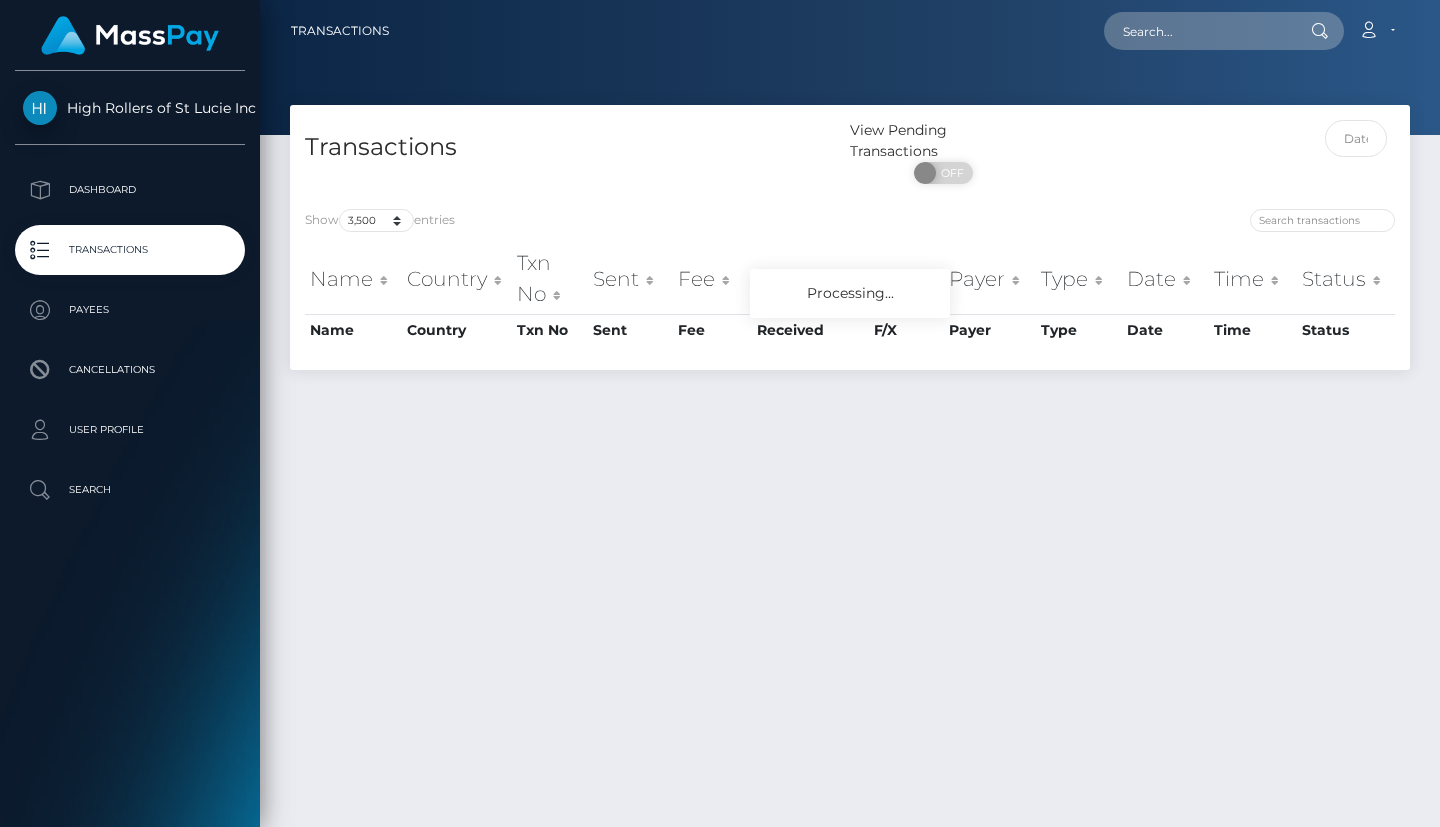 select on "3500" 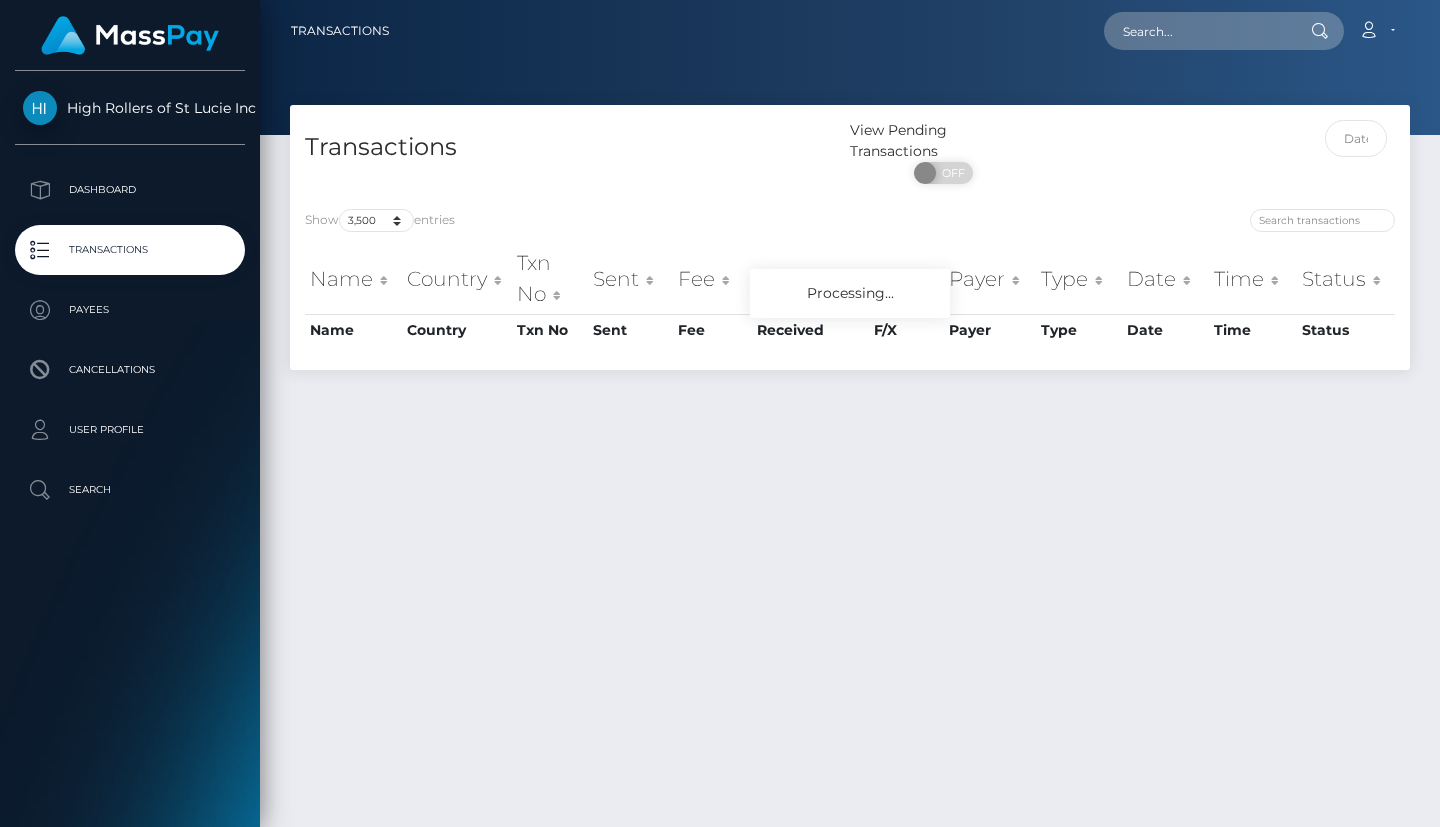 select on "3500" 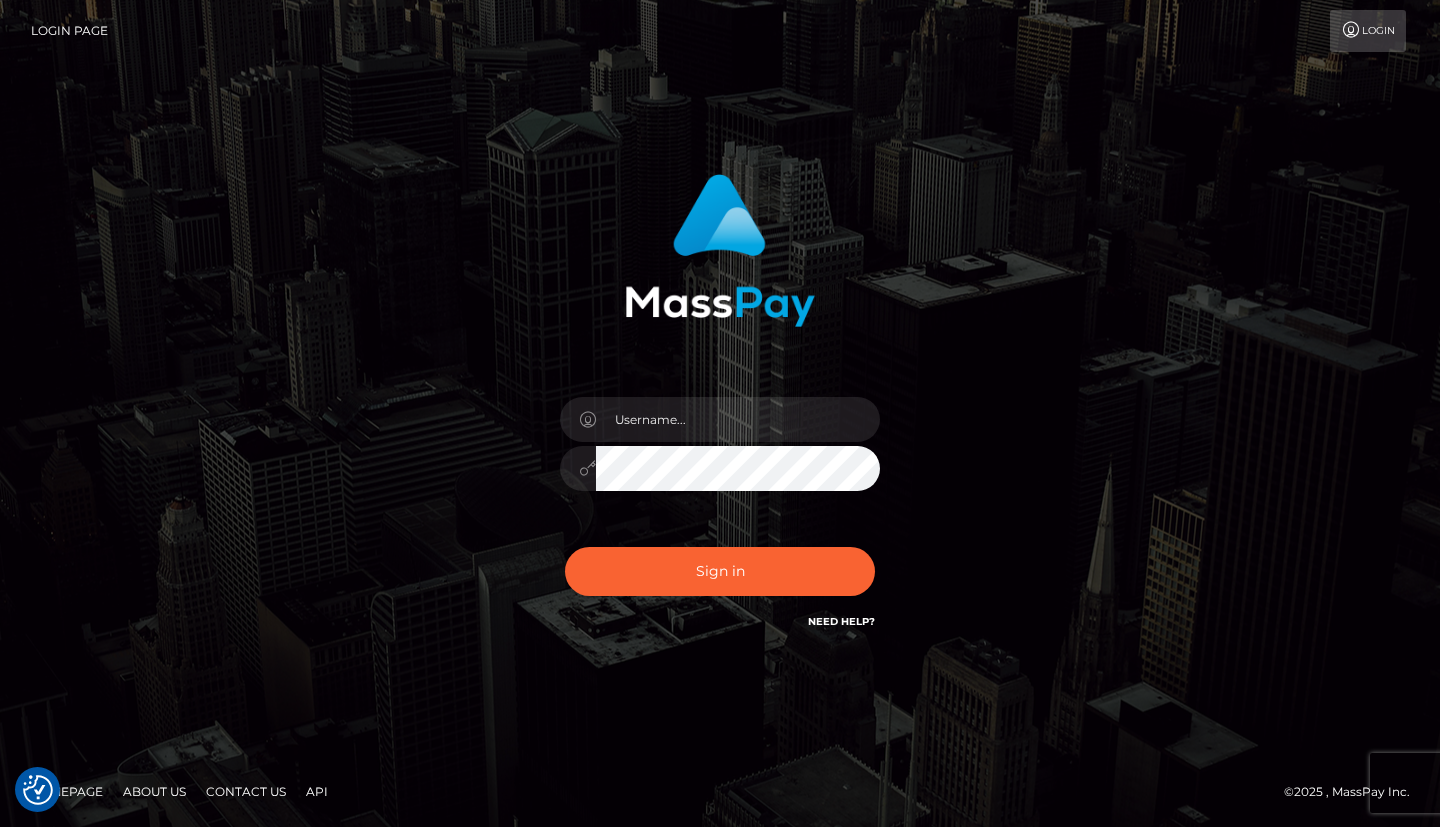 scroll, scrollTop: 0, scrollLeft: 0, axis: both 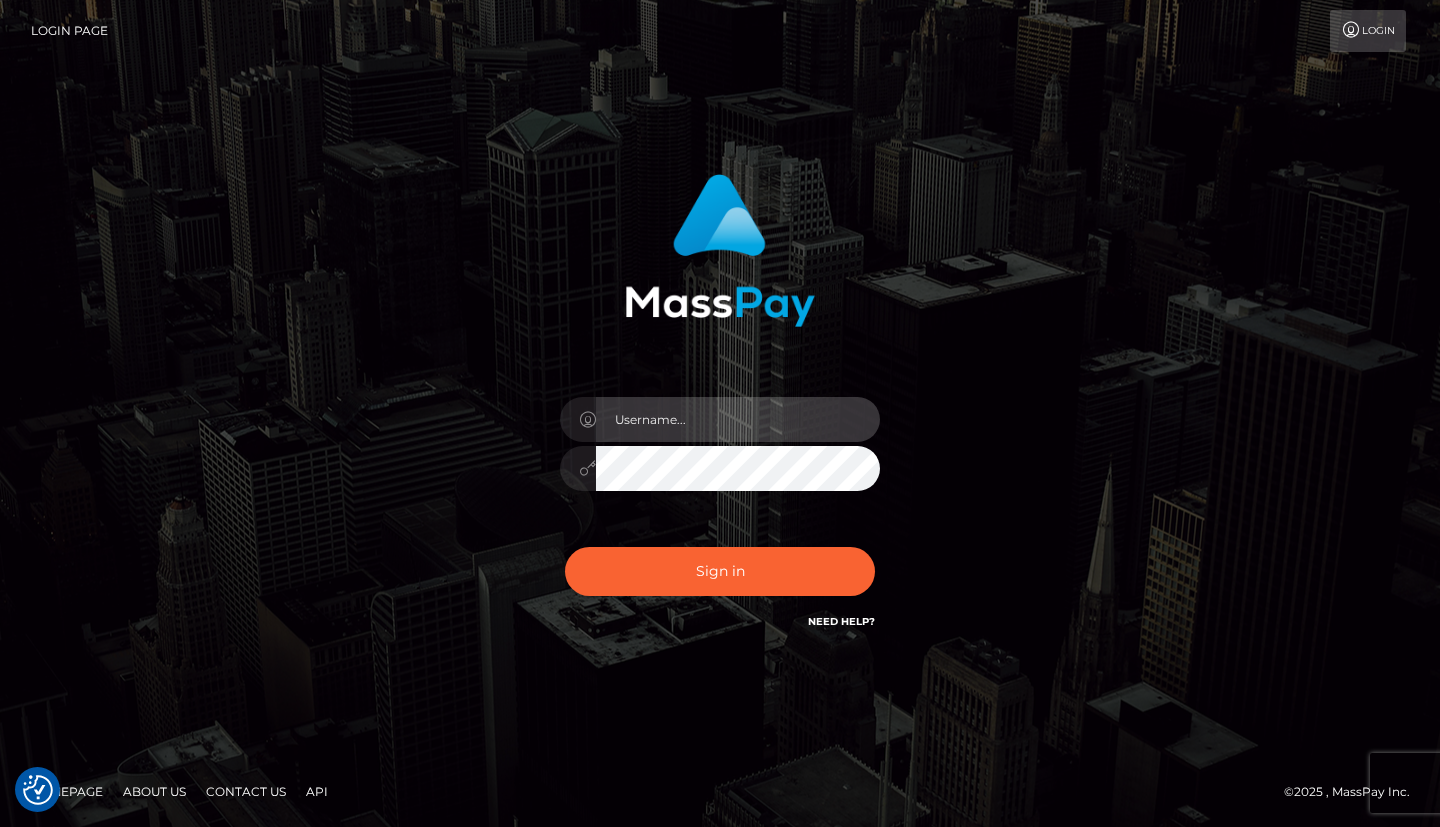 type on "dragon.rush" 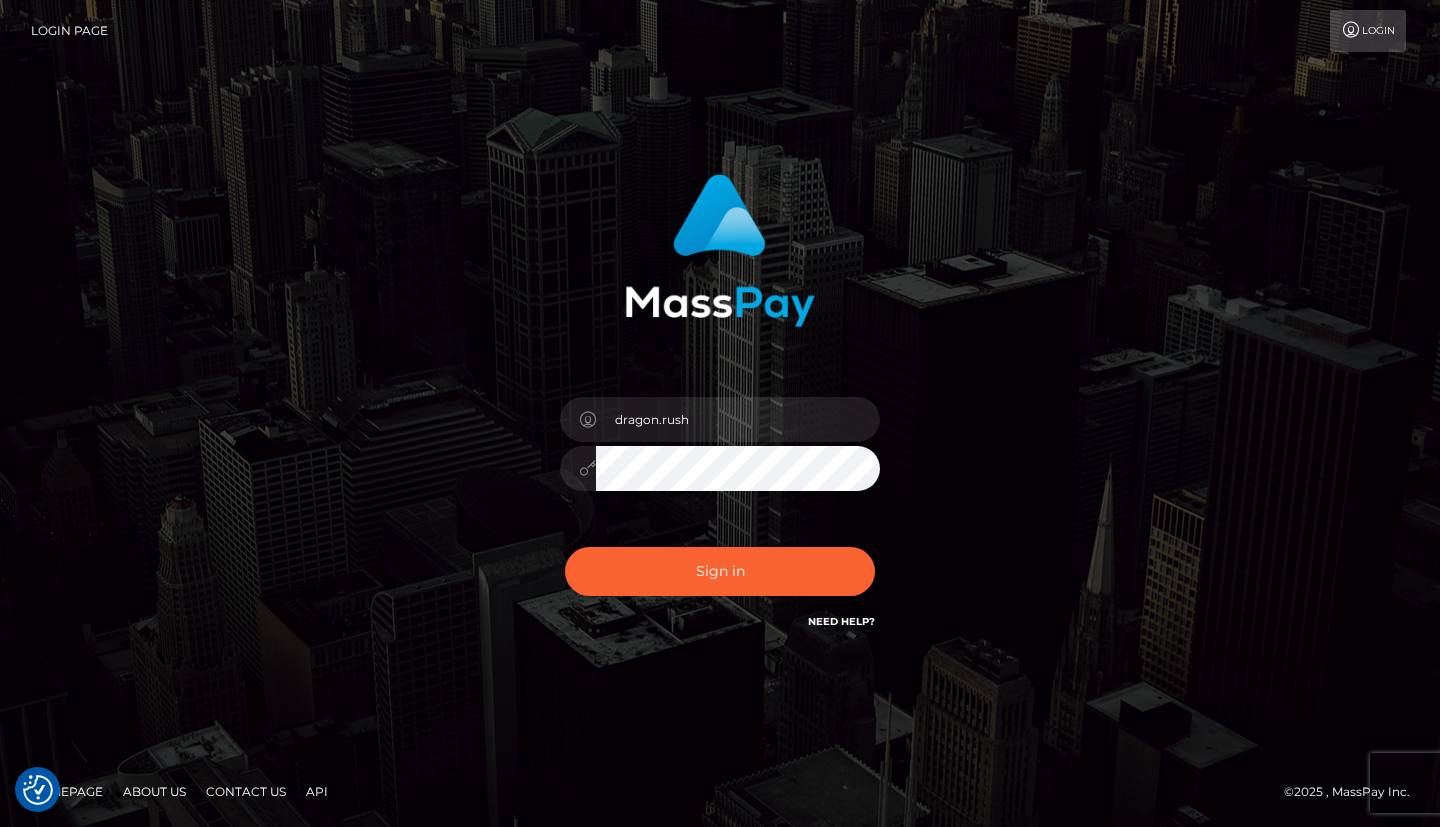 click on "Sign in
Need
Help?" at bounding box center (720, 579) 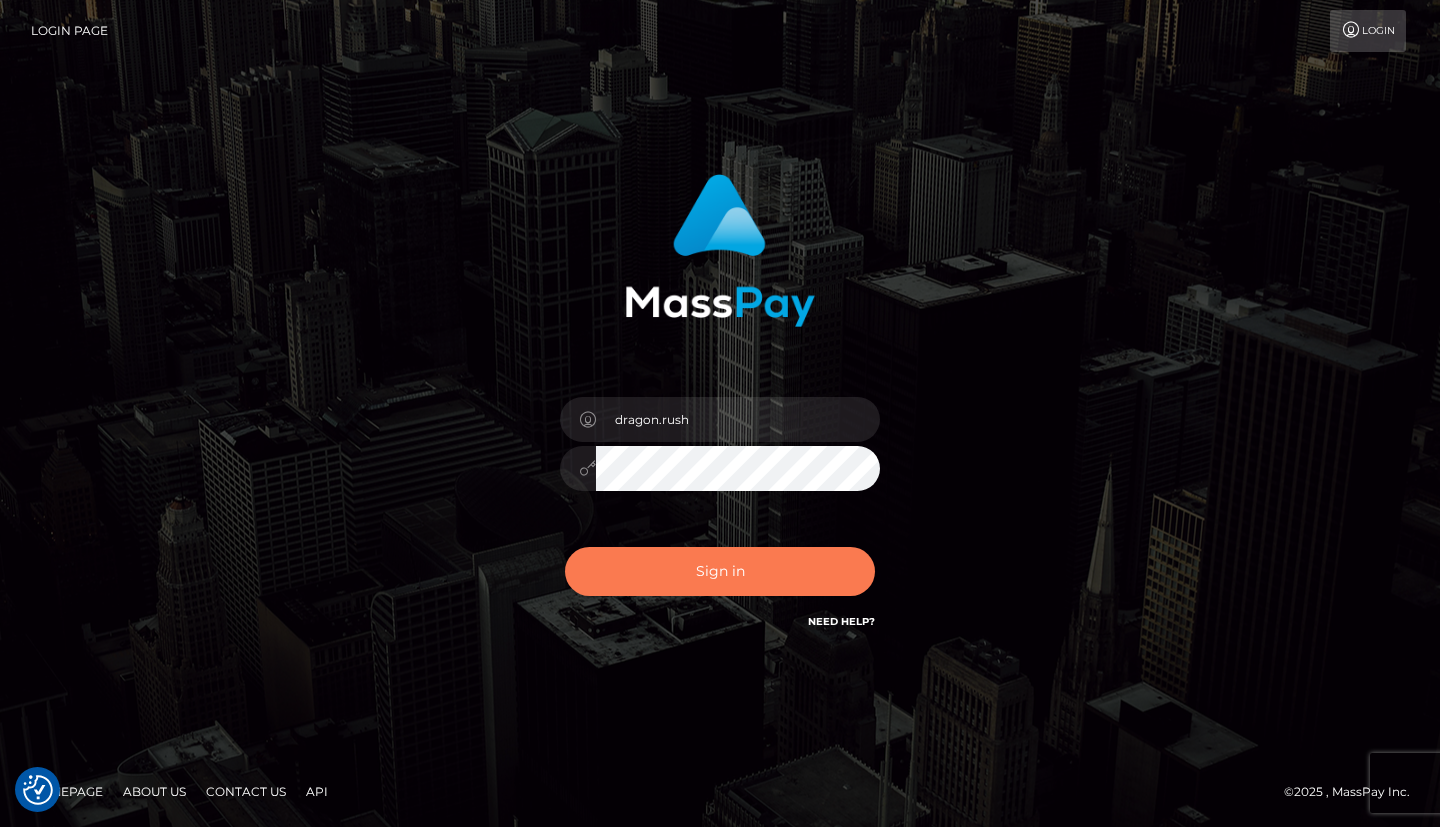 click on "Sign in" at bounding box center (720, 571) 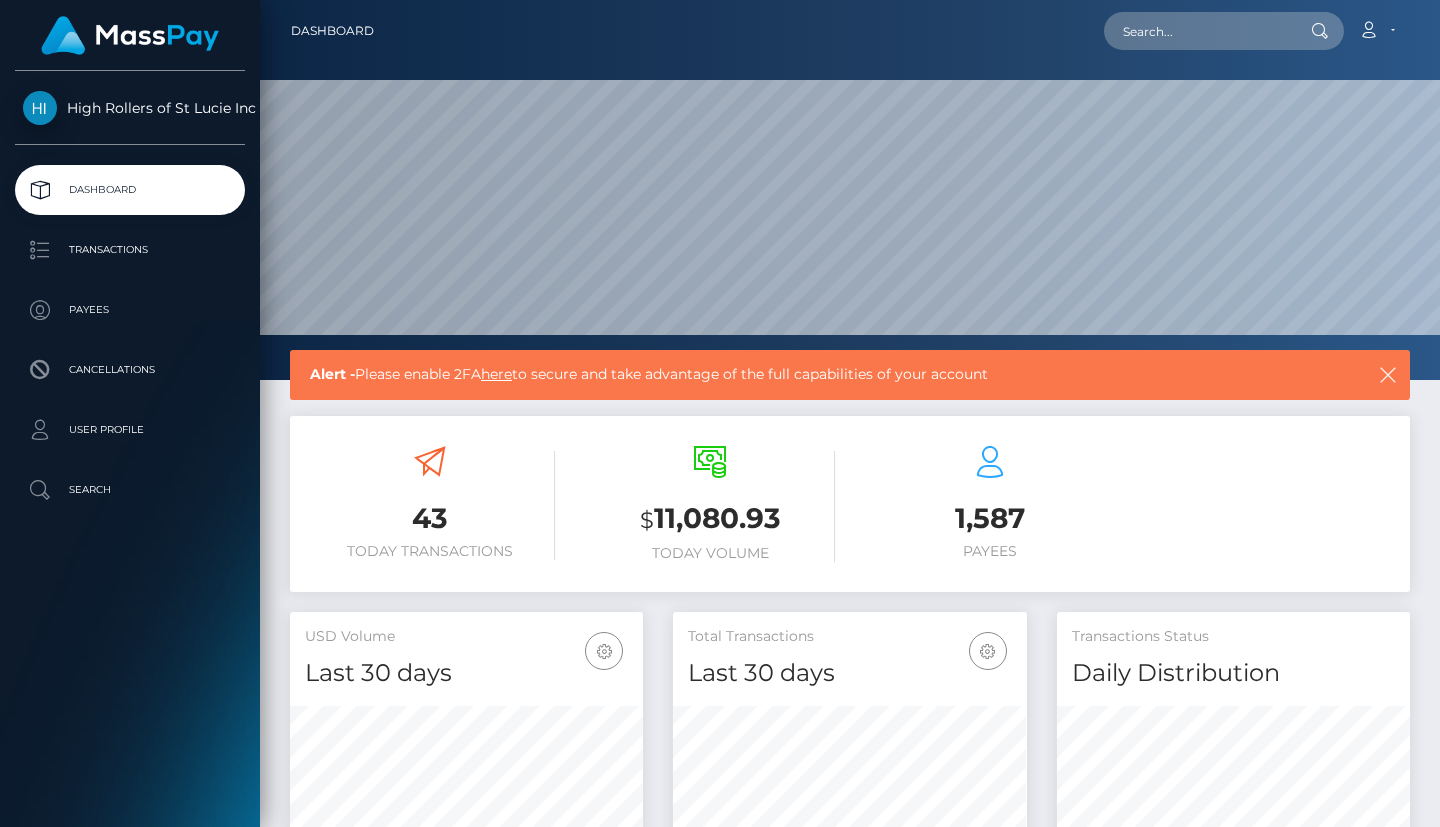 scroll, scrollTop: 0, scrollLeft: 0, axis: both 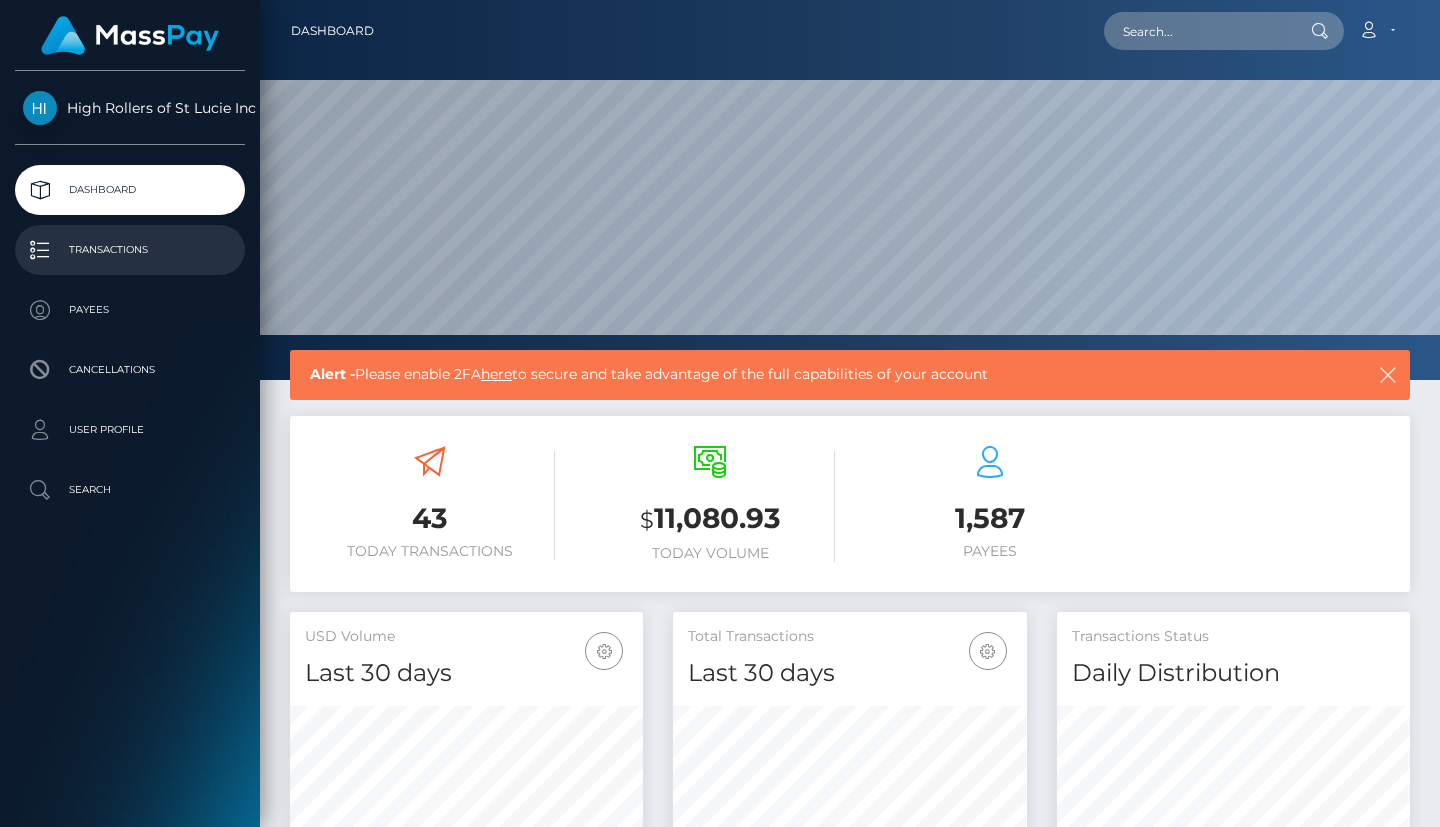click on "Transactions" at bounding box center (130, 250) 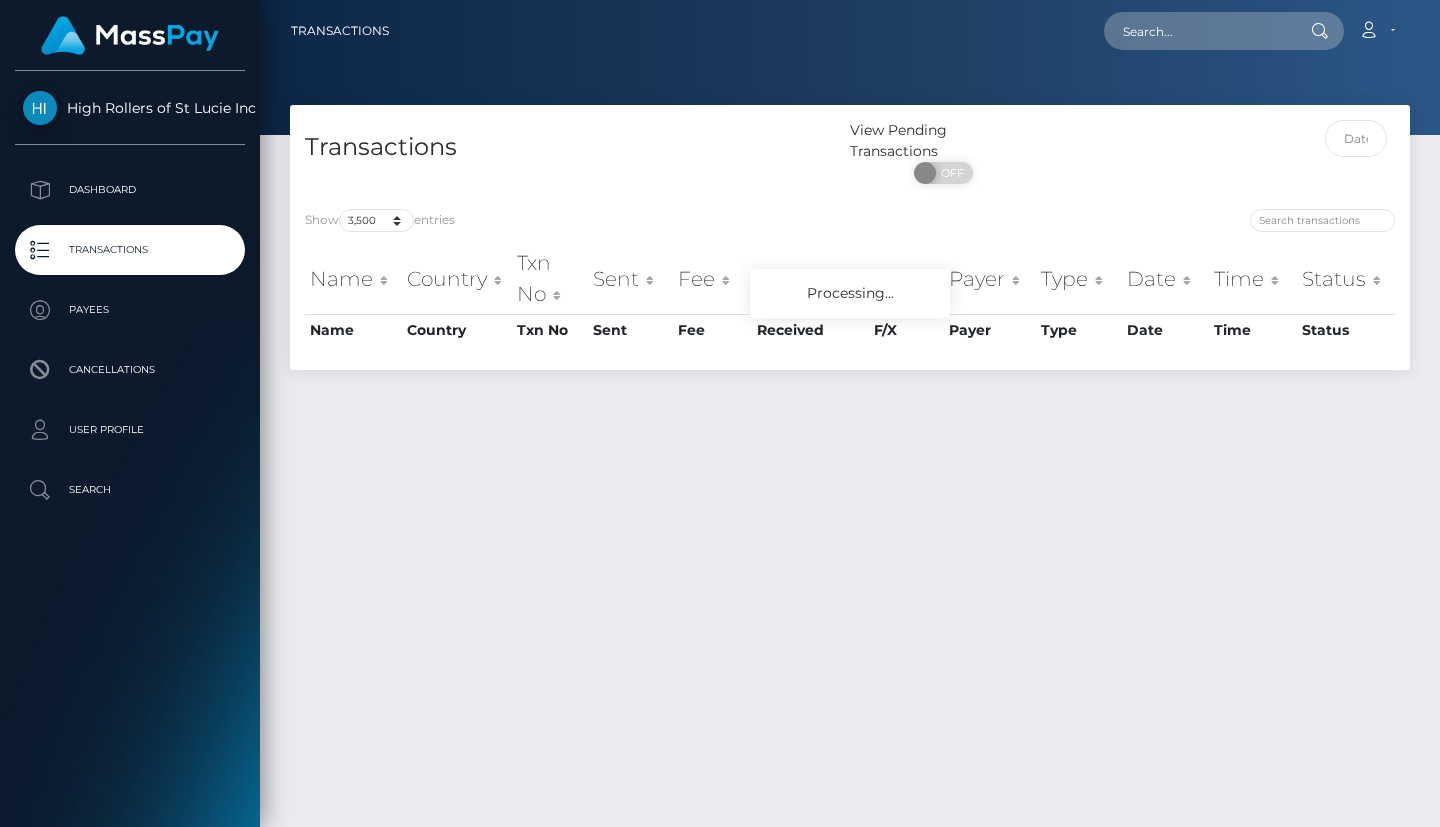 select on "3500" 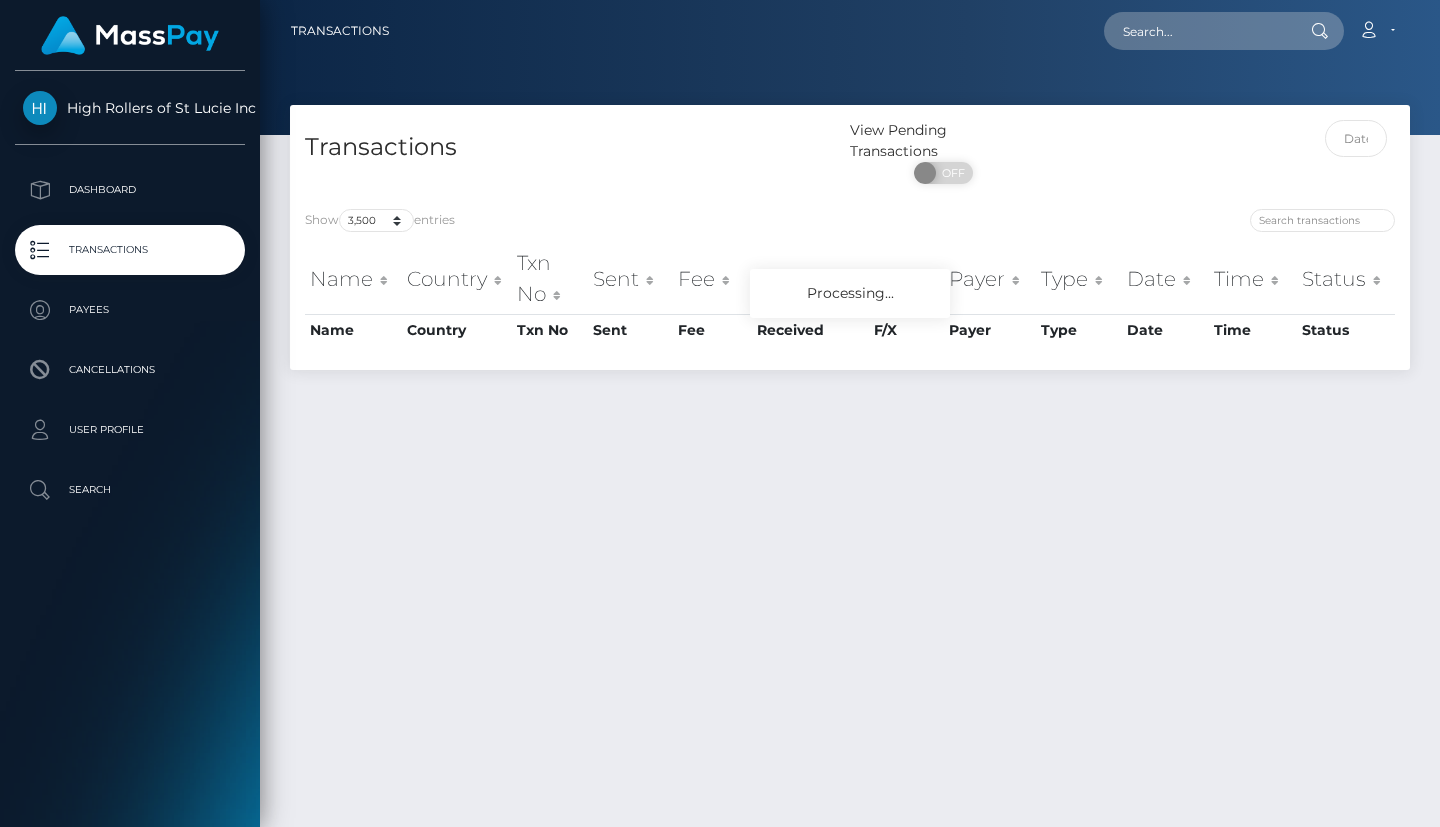select on "3500" 